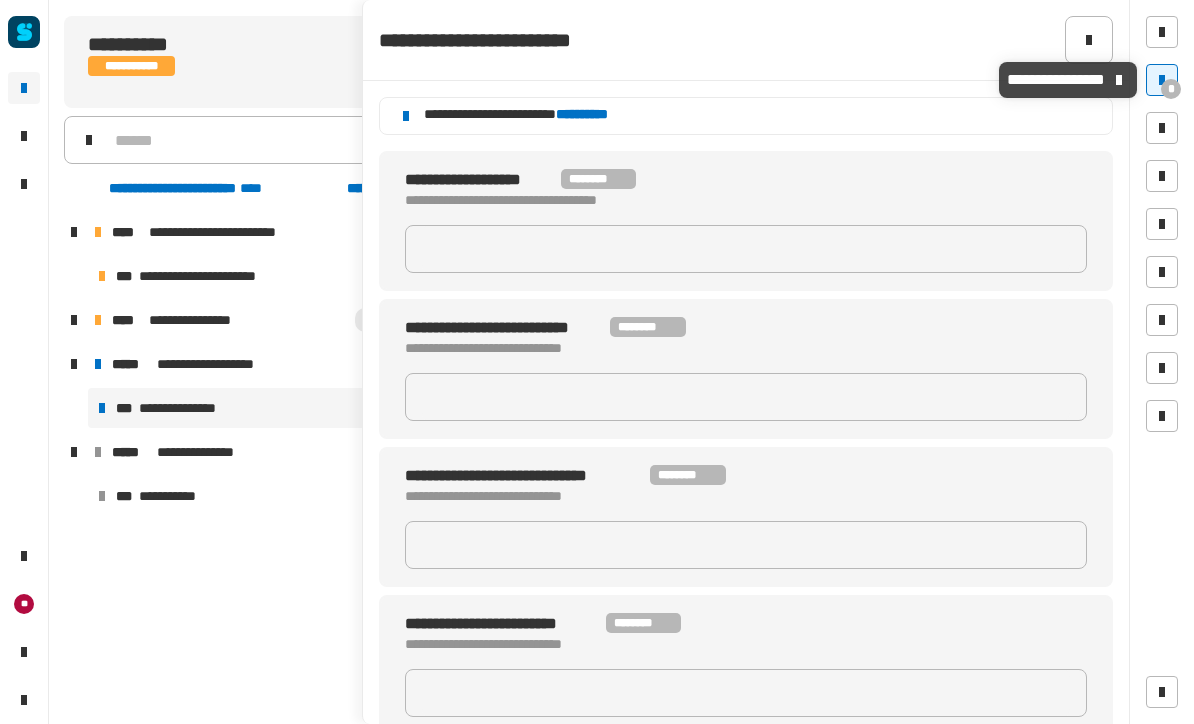 scroll, scrollTop: 1, scrollLeft: 0, axis: vertical 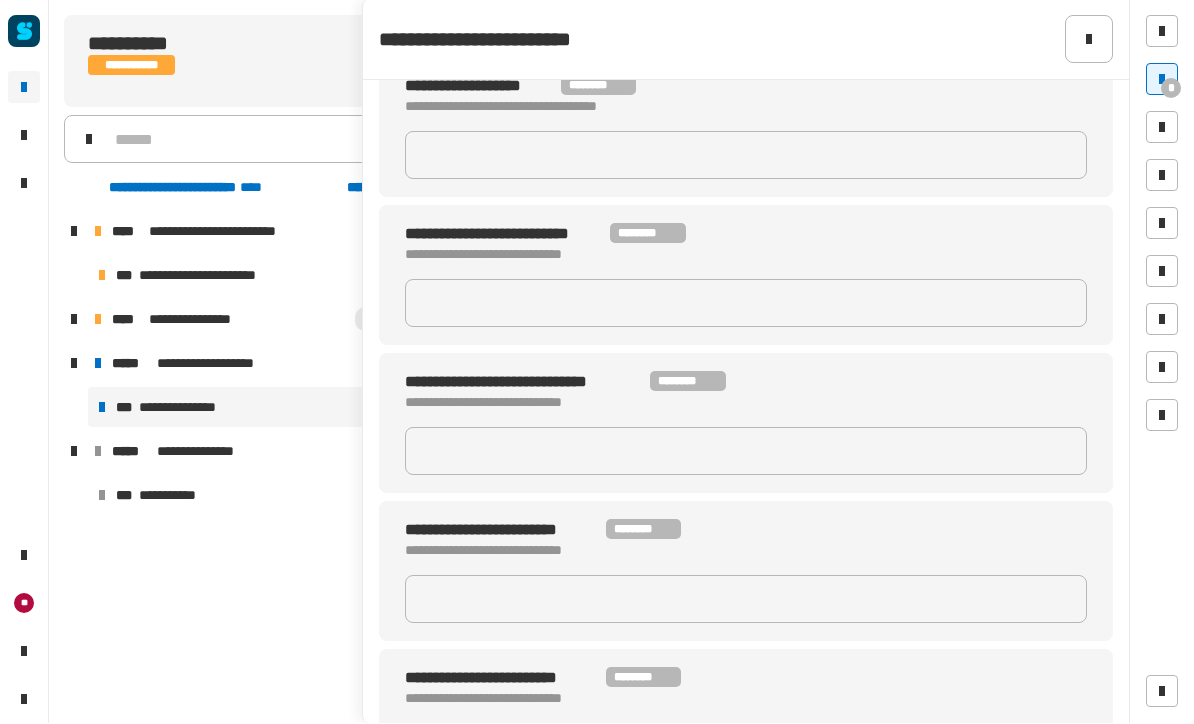 click 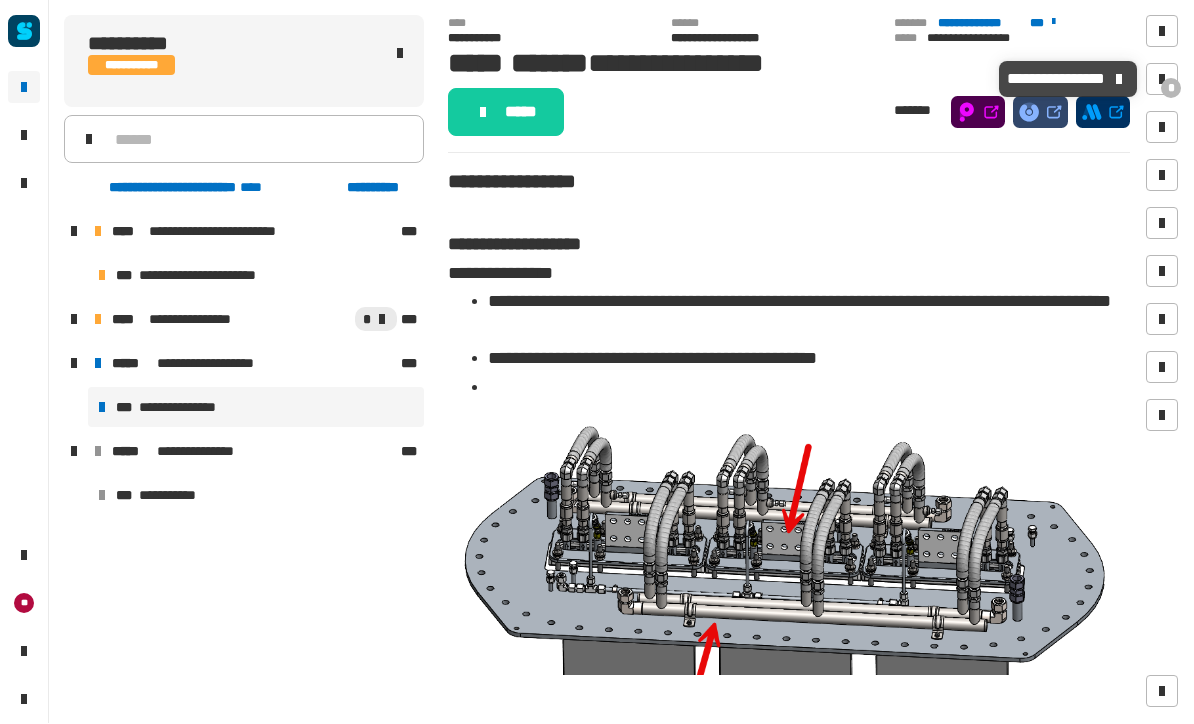 click on "*****" 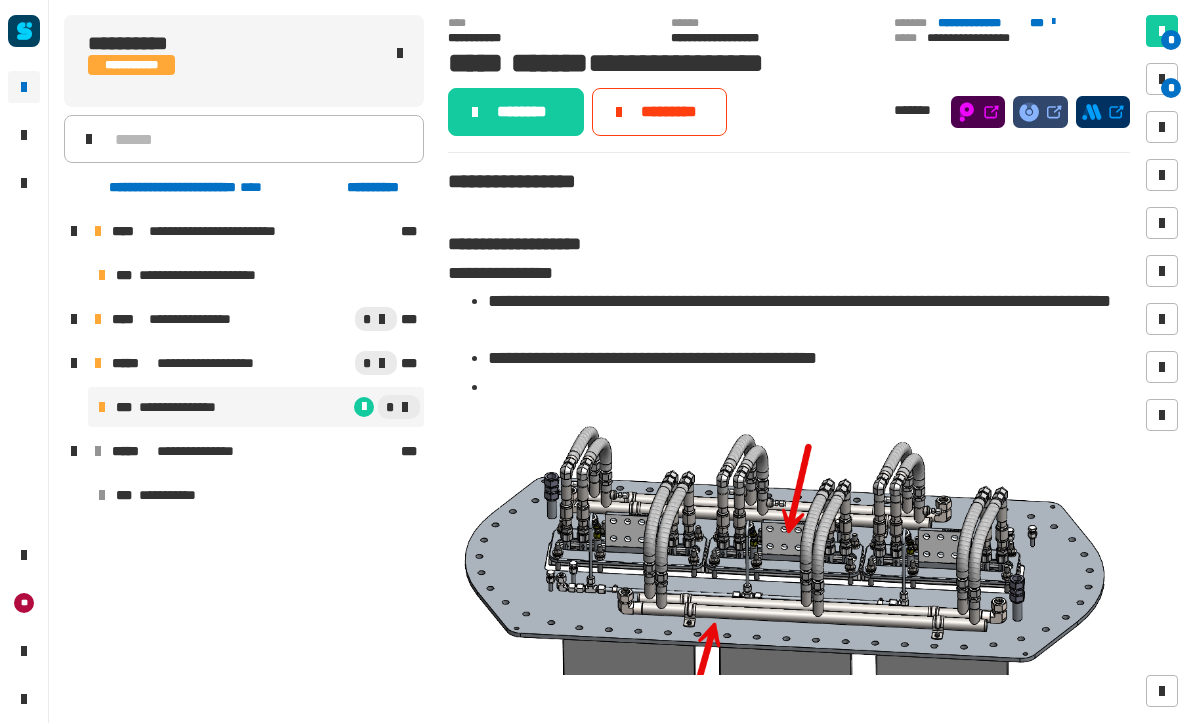 click at bounding box center (1162, 80) 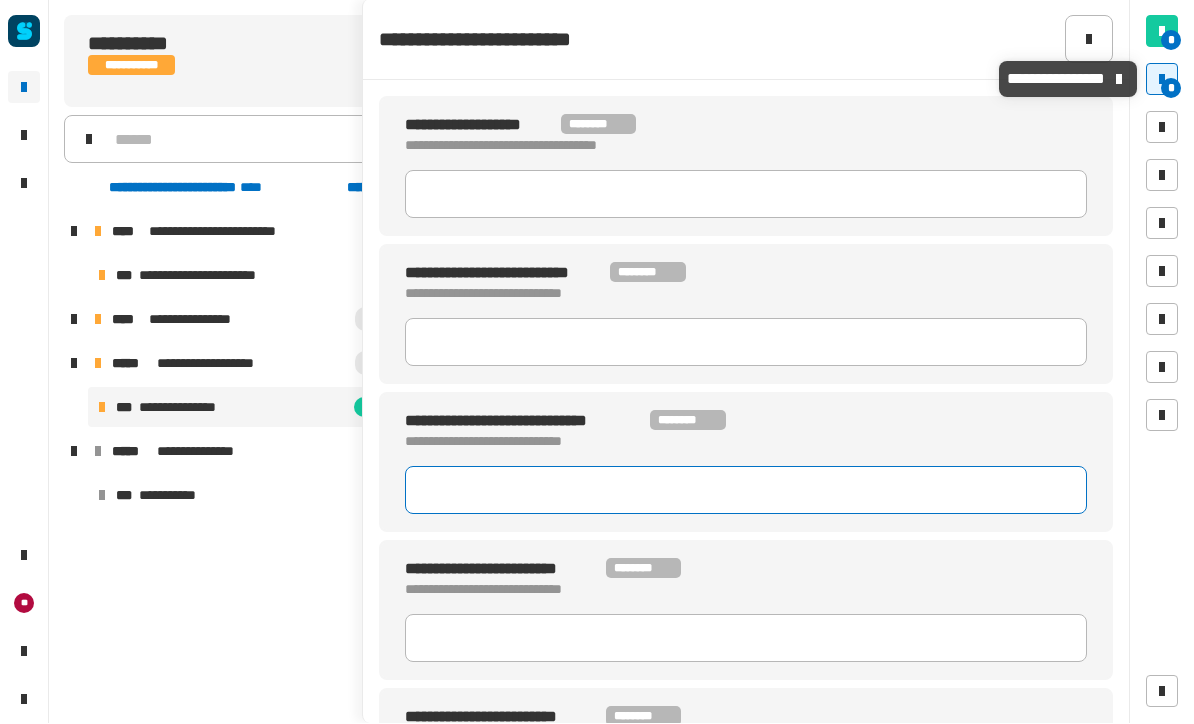 click 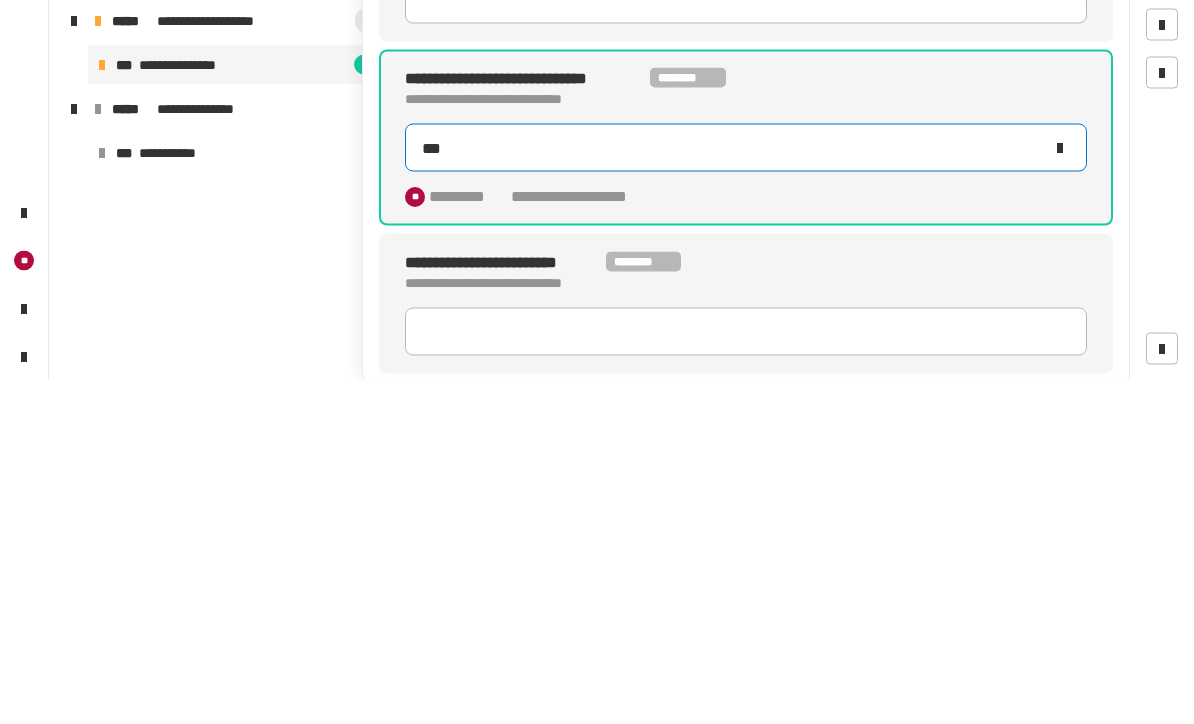 type on "***" 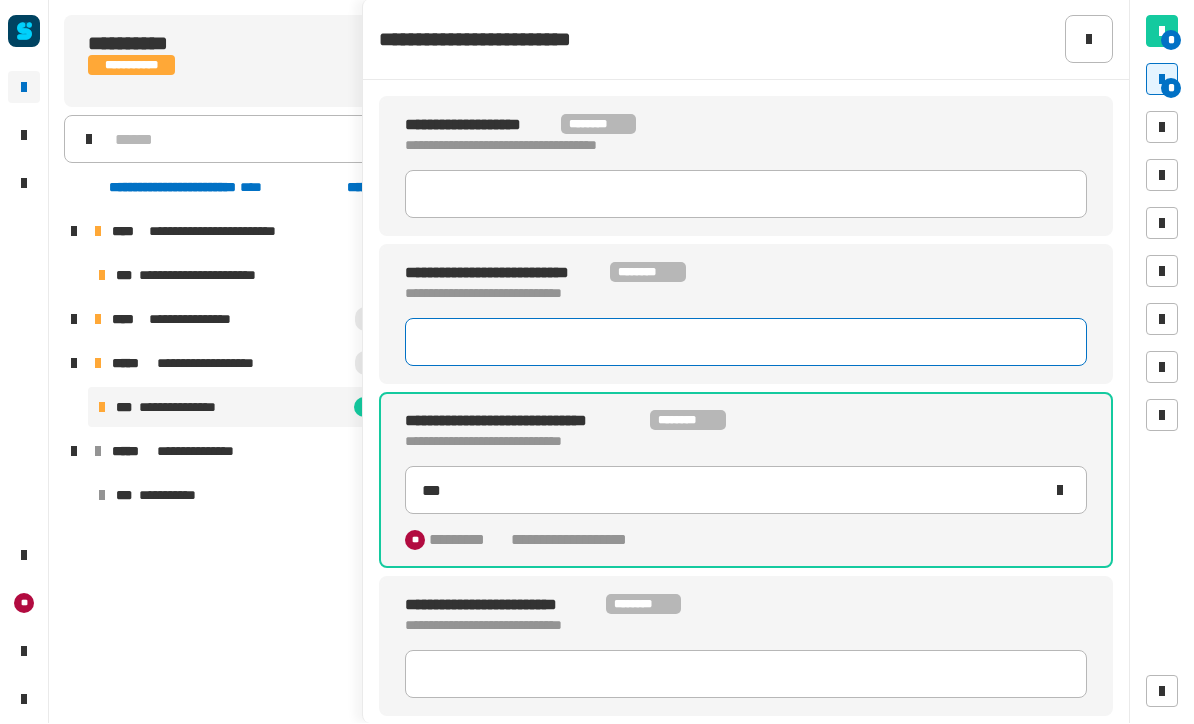 click 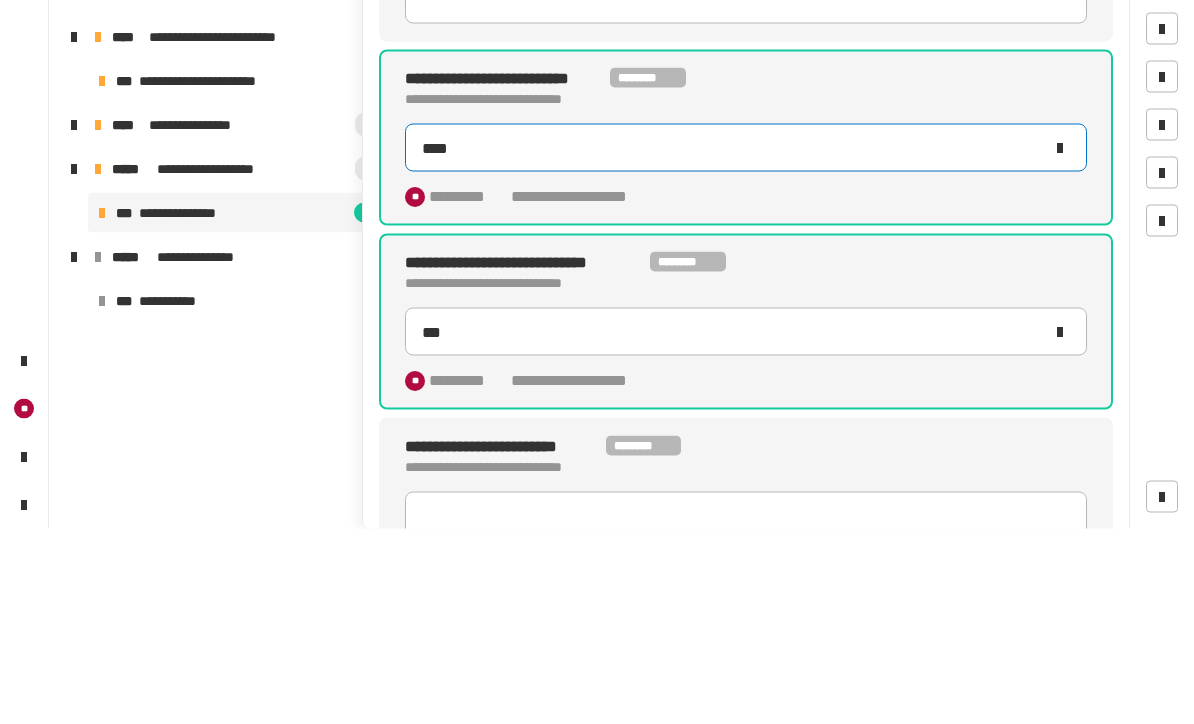 type on "*****" 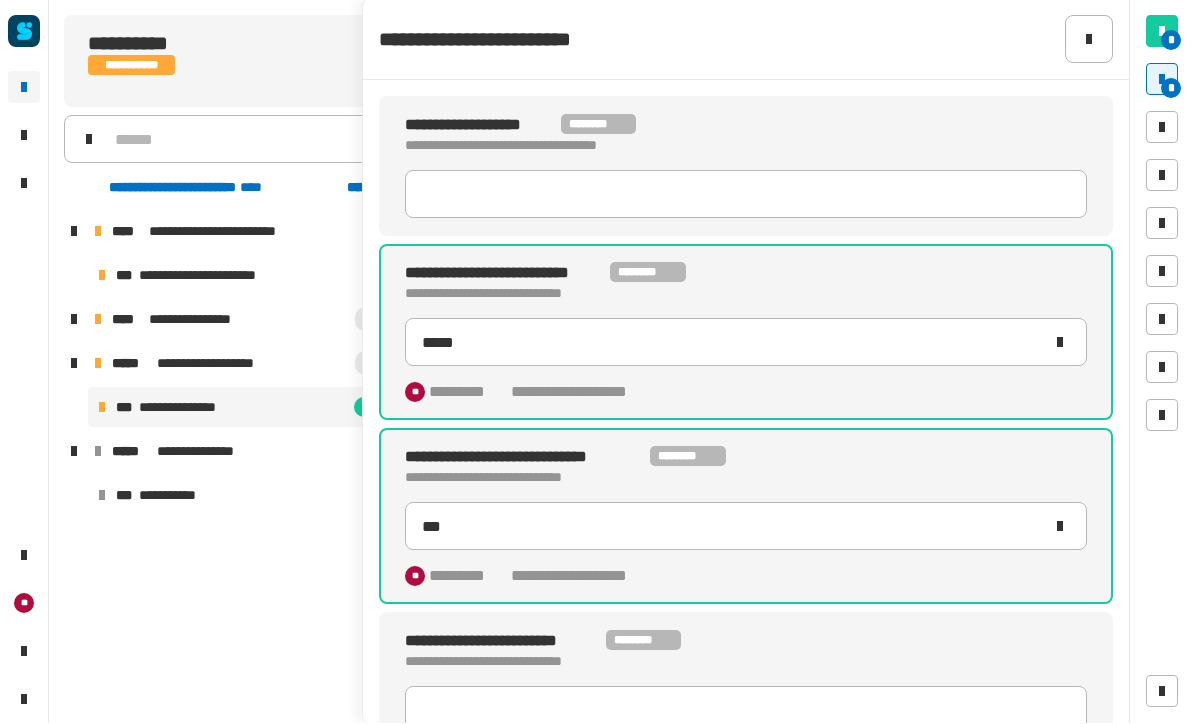 scroll, scrollTop: 0, scrollLeft: 0, axis: both 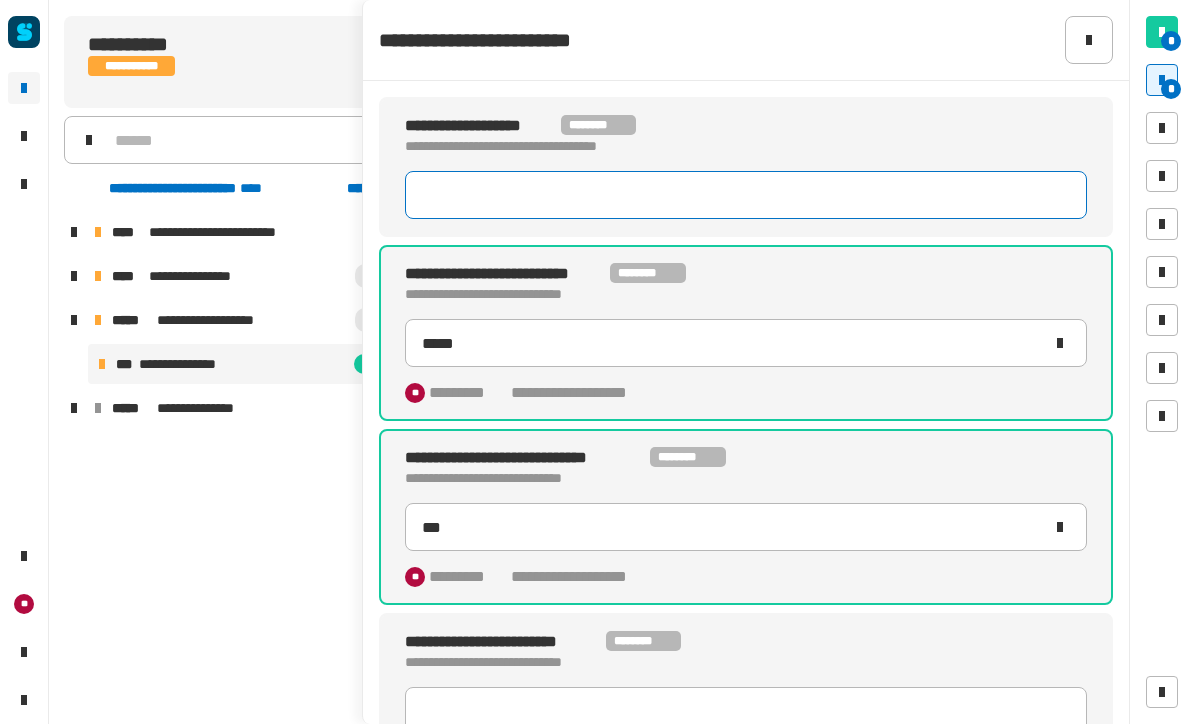 click 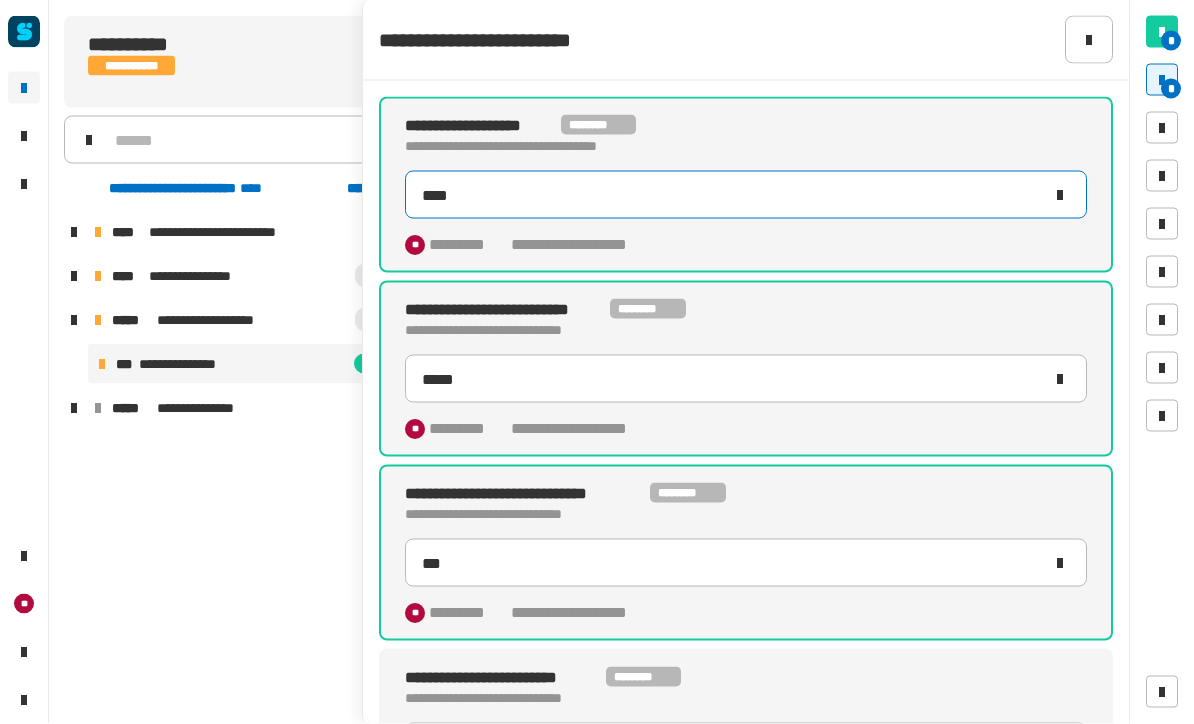 type on "****" 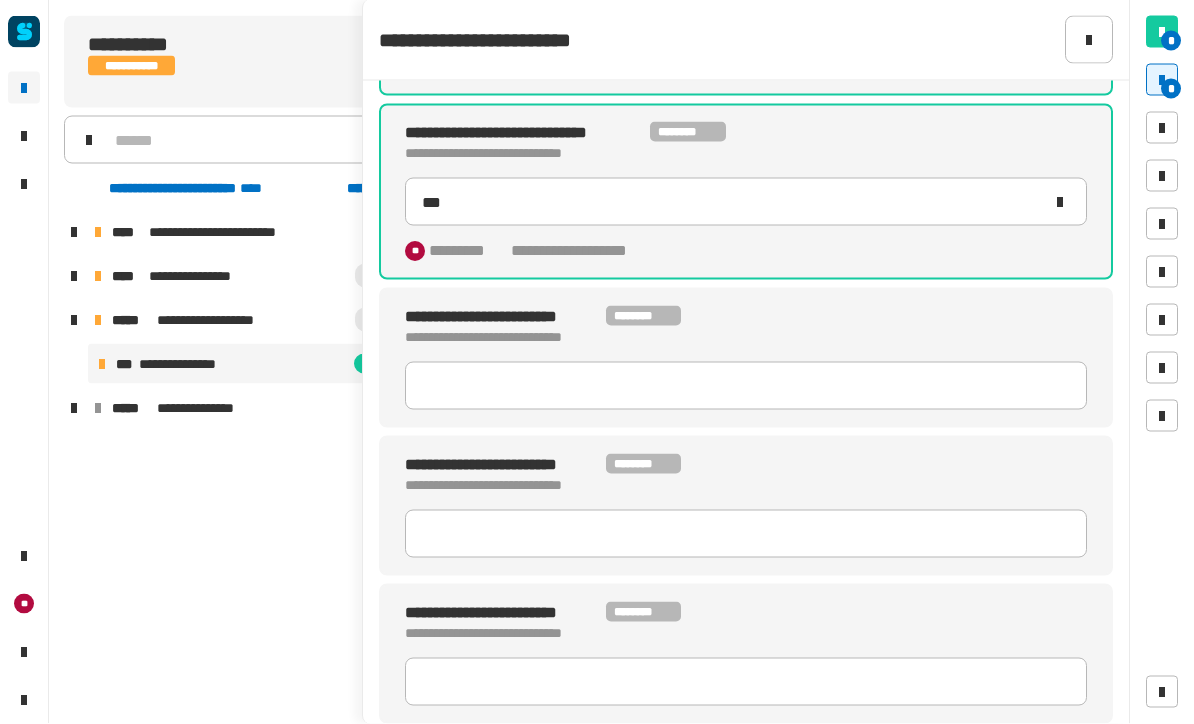 scroll, scrollTop: 361, scrollLeft: 0, axis: vertical 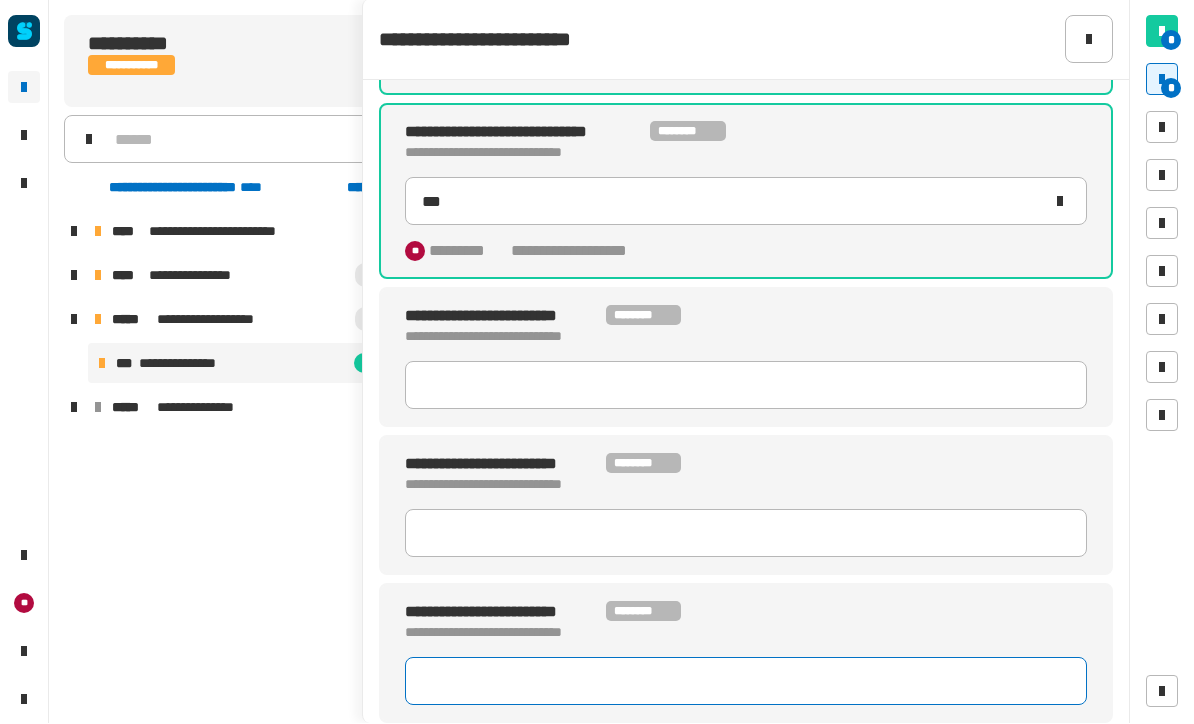 click 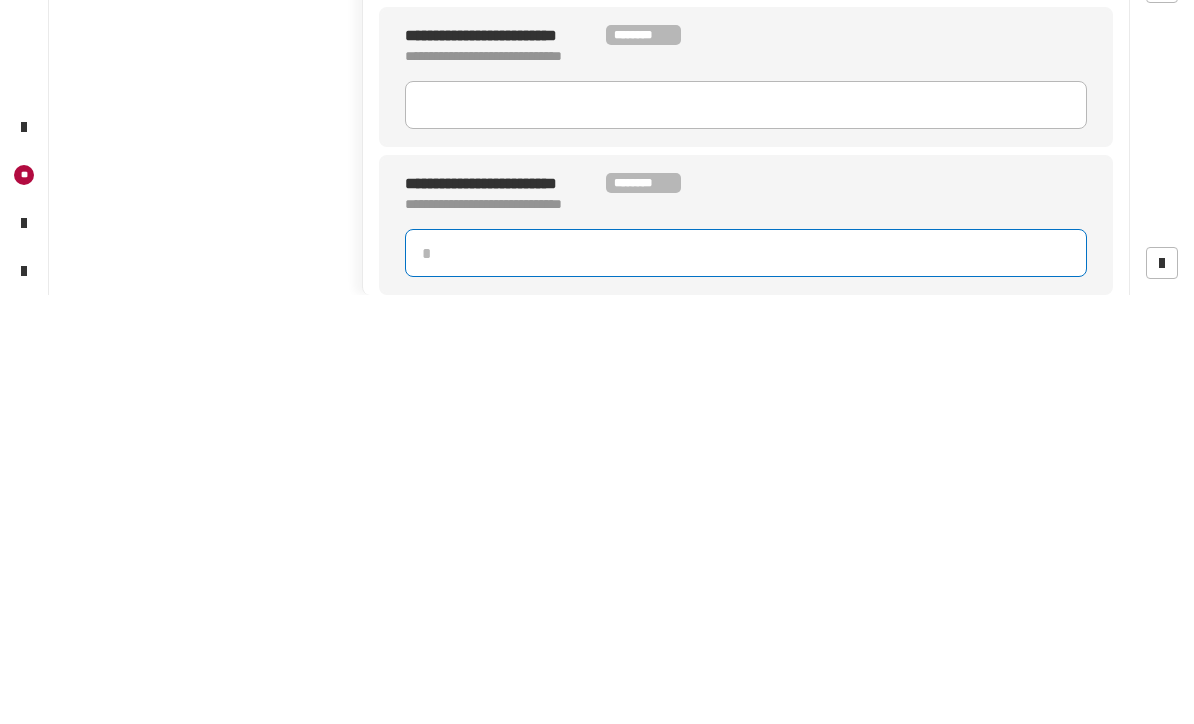 type on "*" 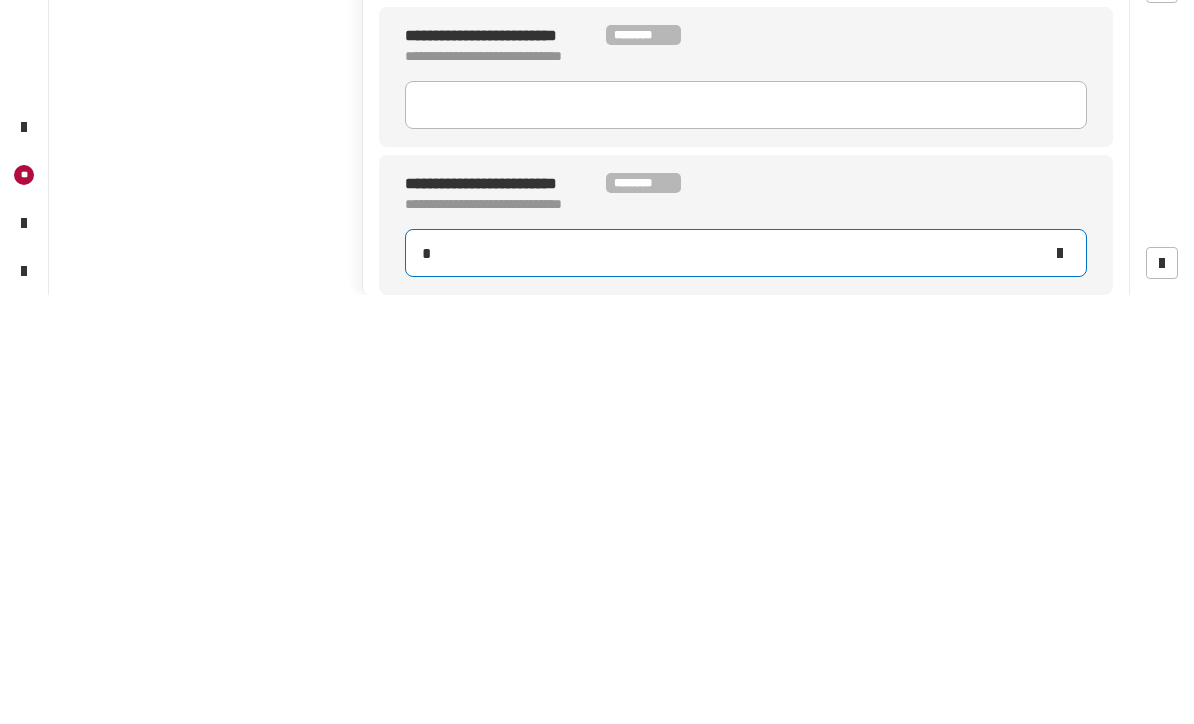 scroll, scrollTop: 1, scrollLeft: 0, axis: vertical 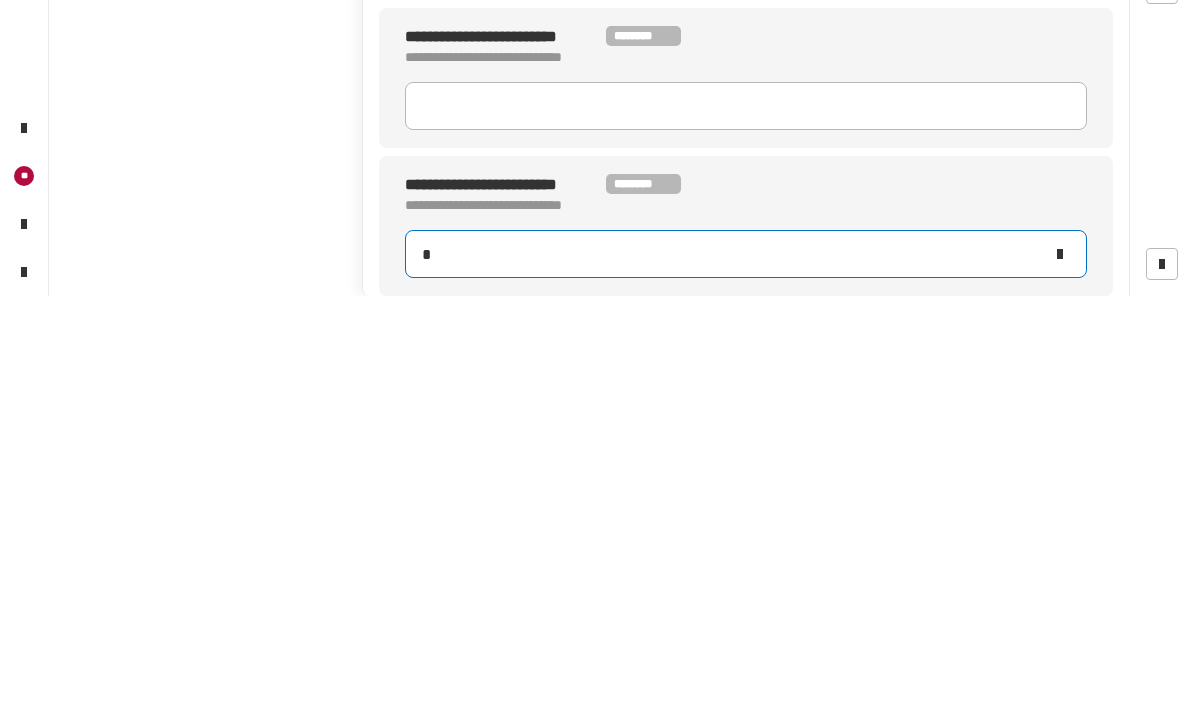 type on "****" 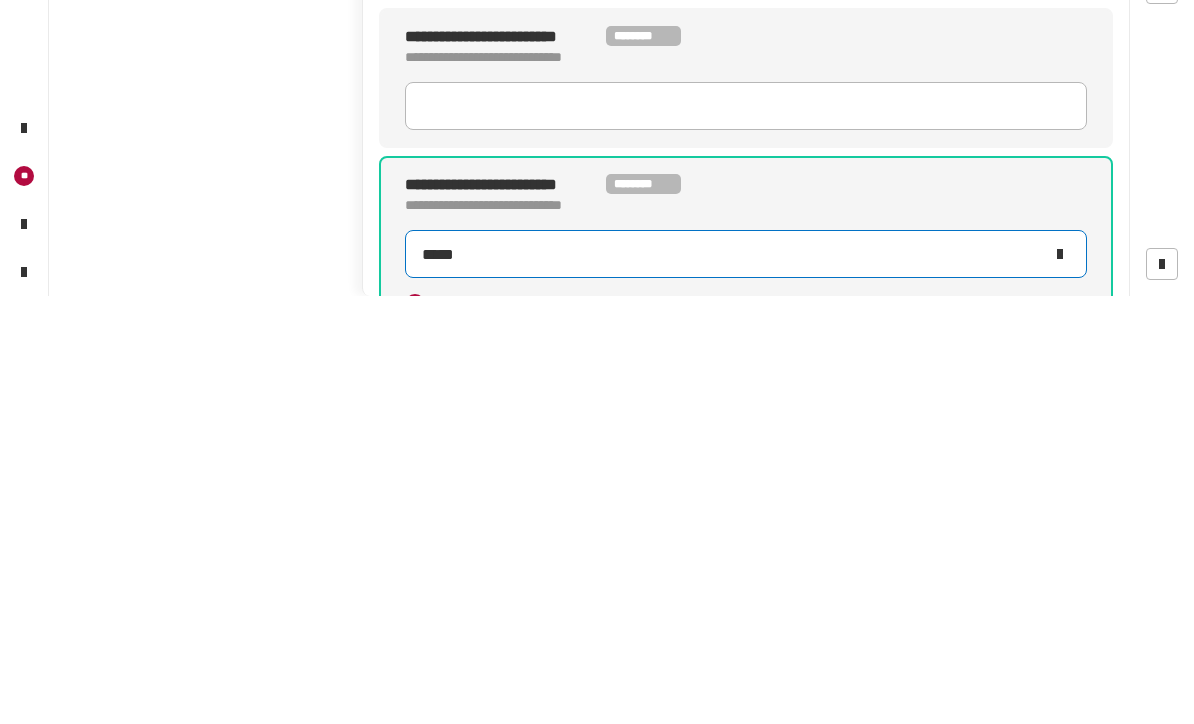 type on "******" 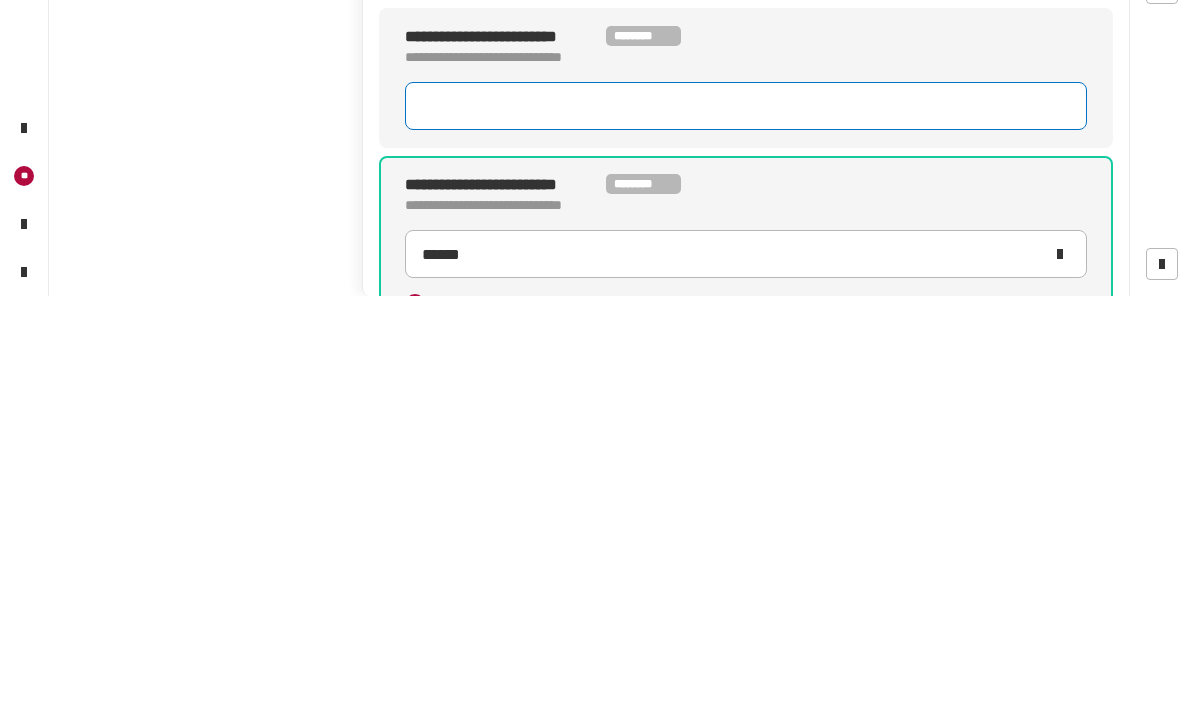 click 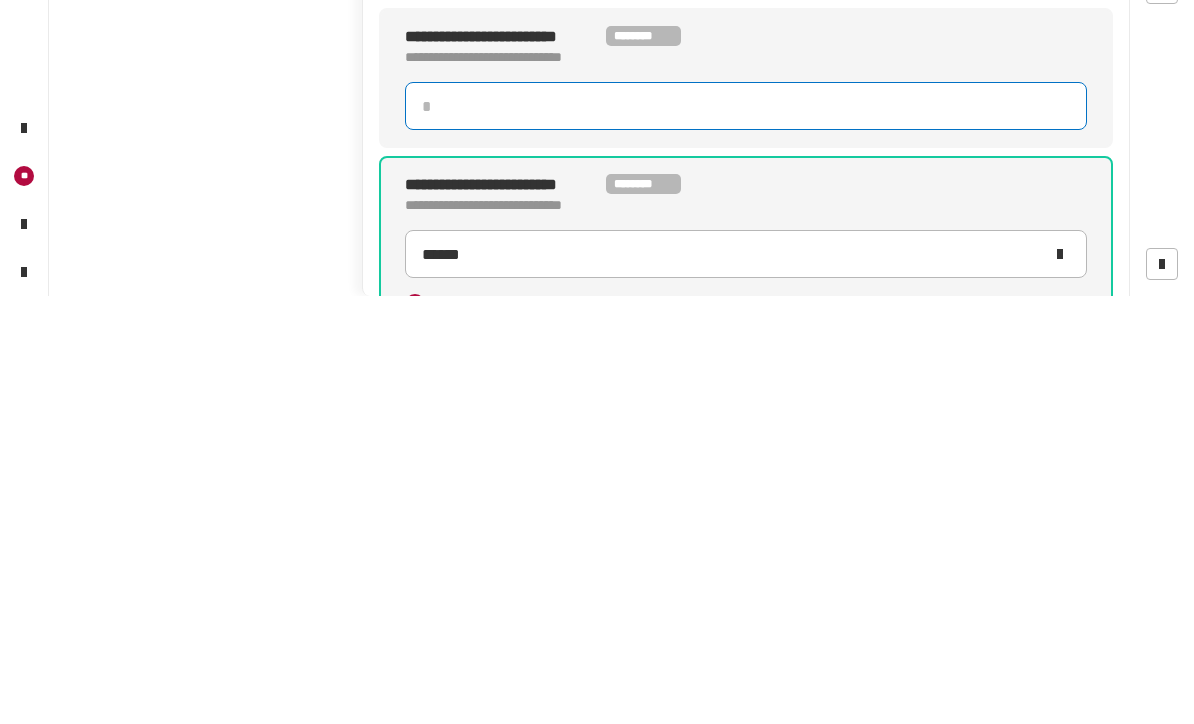 type on "*" 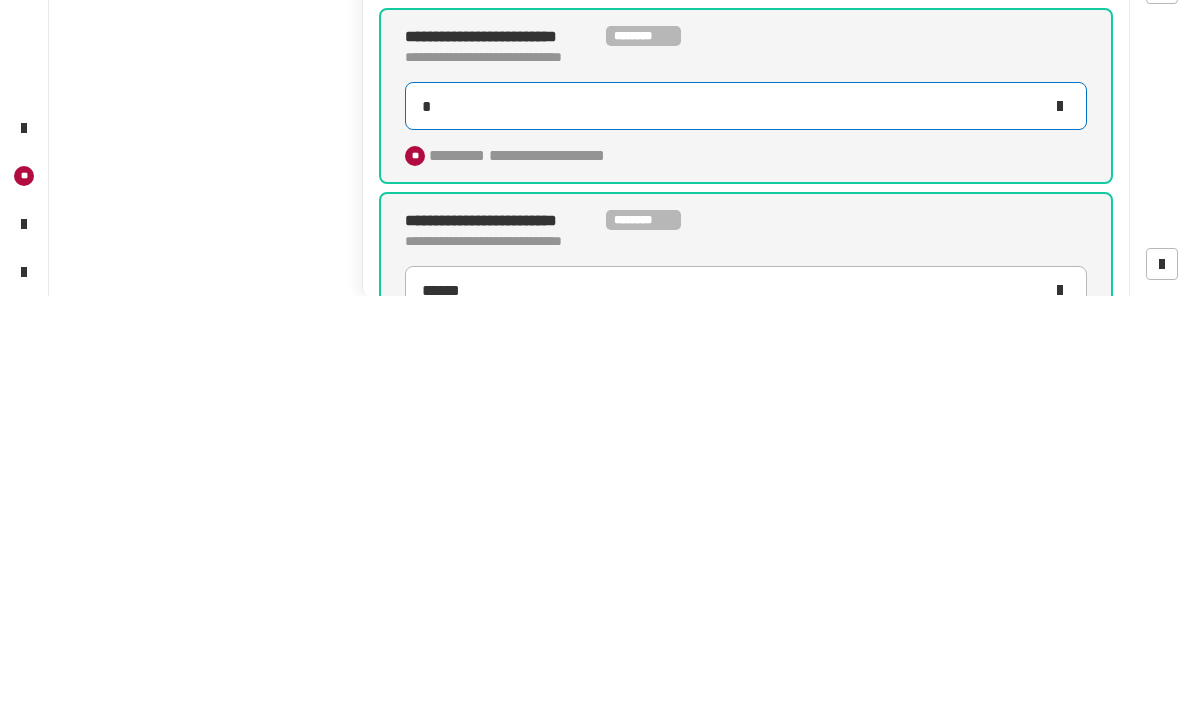 type on "******" 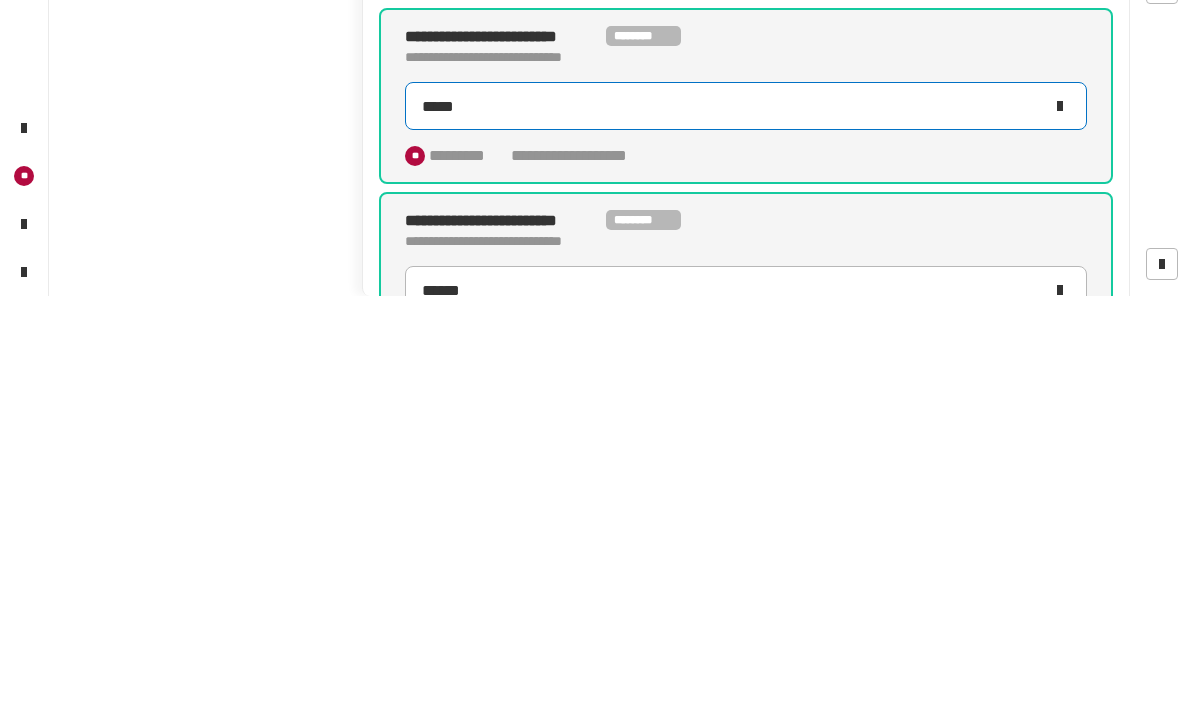 type on "******" 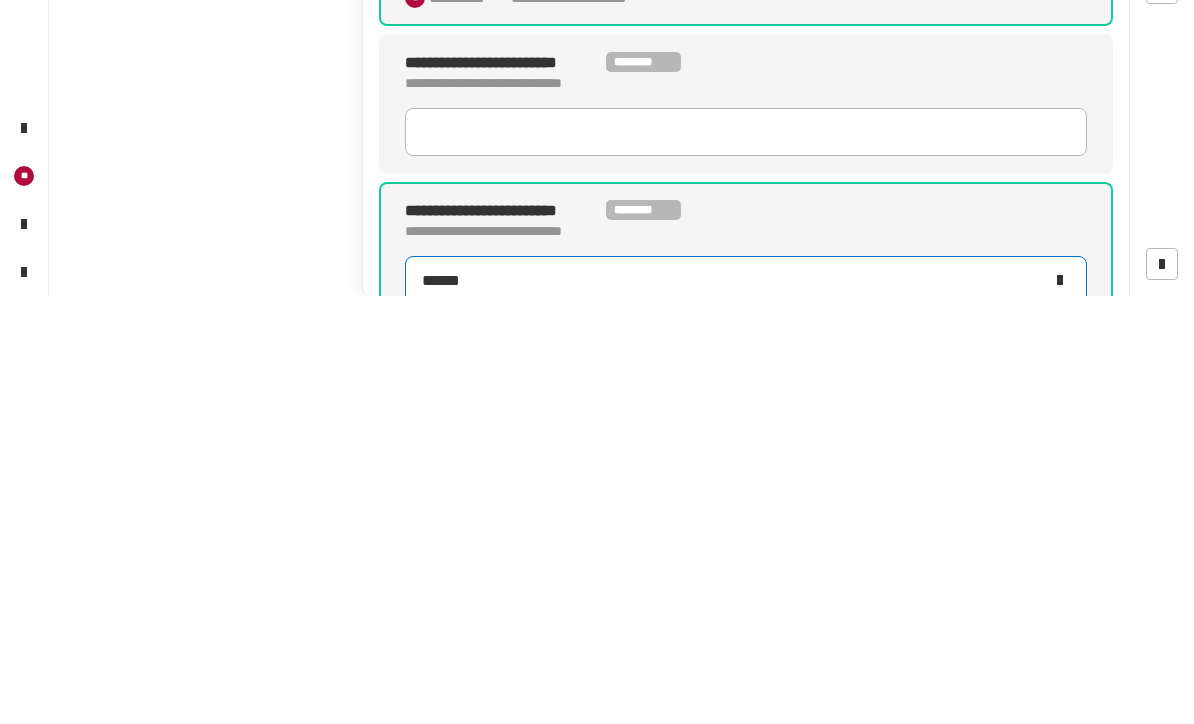 scroll, scrollTop: 180, scrollLeft: 0, axis: vertical 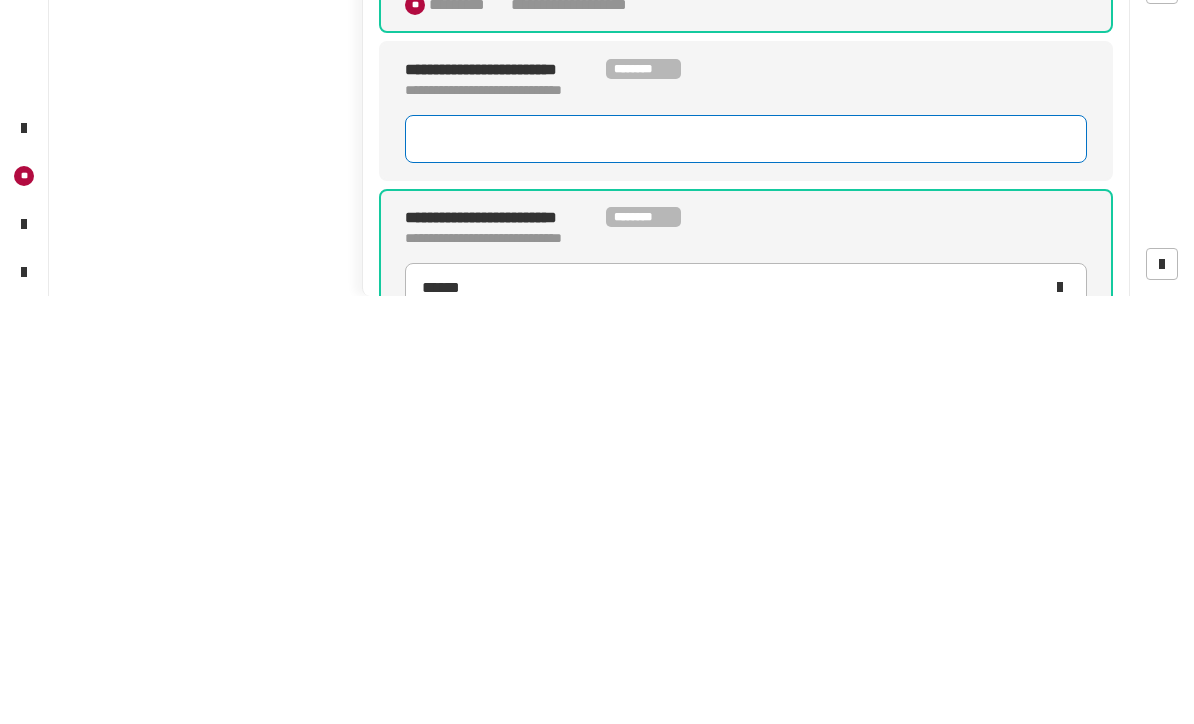 click 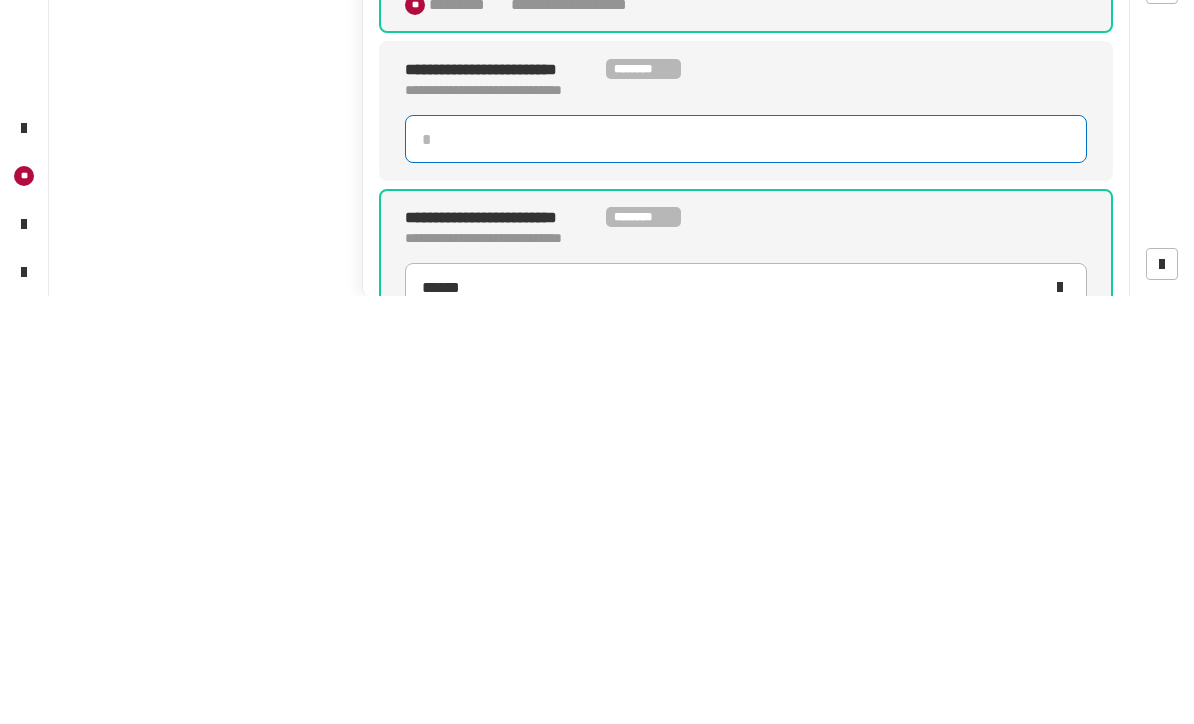 type on "*" 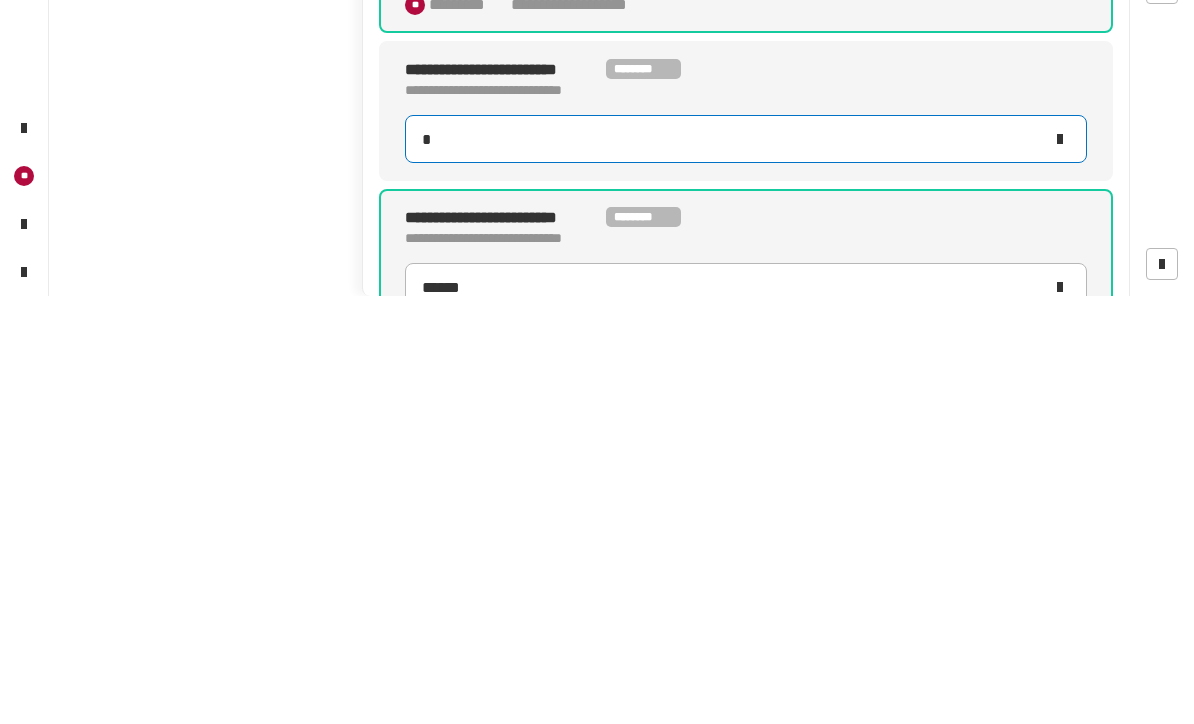type on "******" 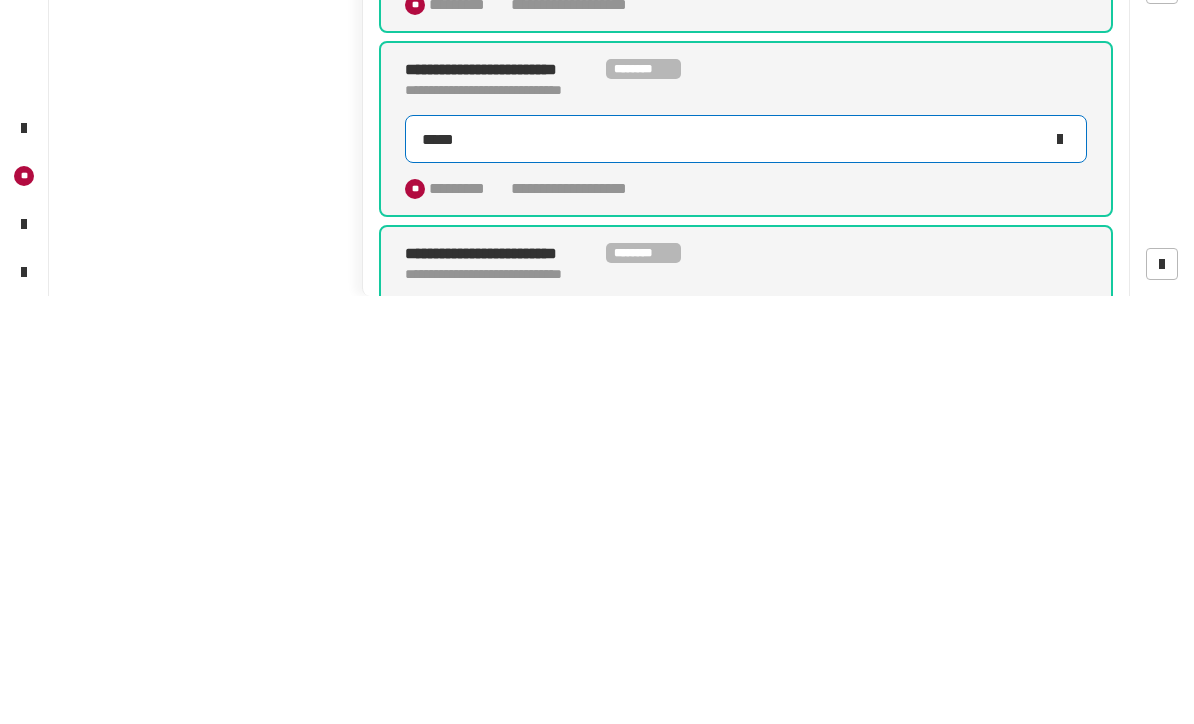 type on "******" 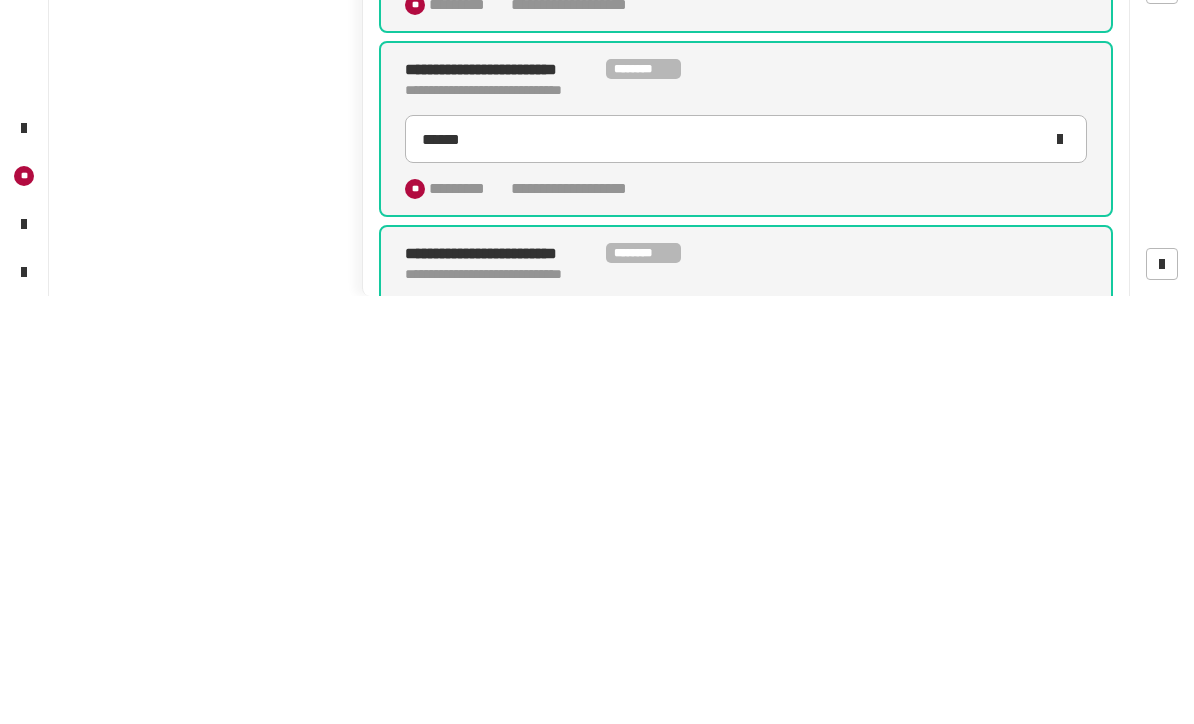 scroll, scrollTop: 0, scrollLeft: 0, axis: both 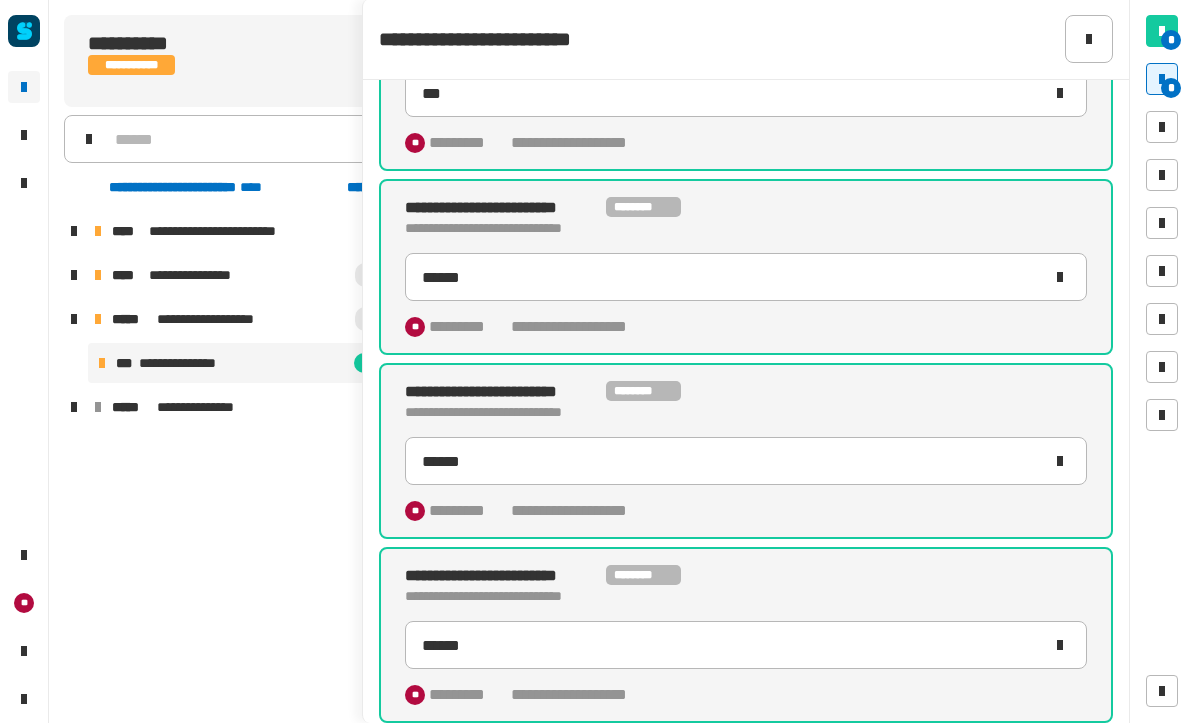 click at bounding box center (1162, 80) 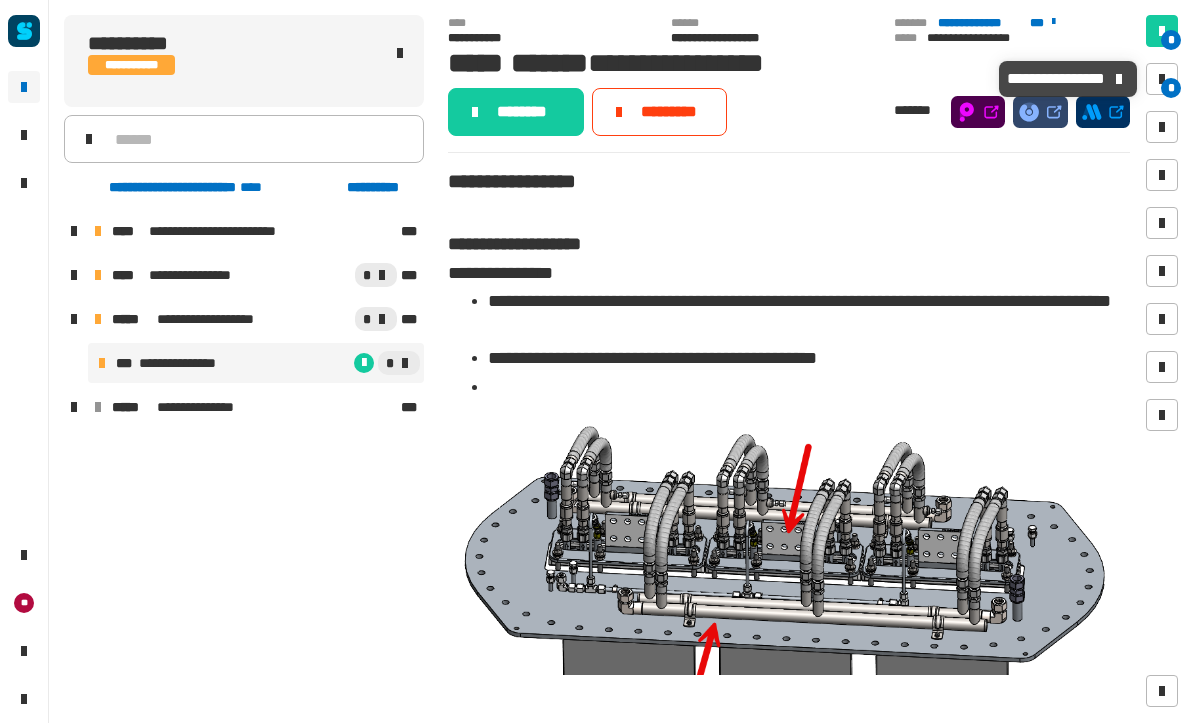 click on "********" 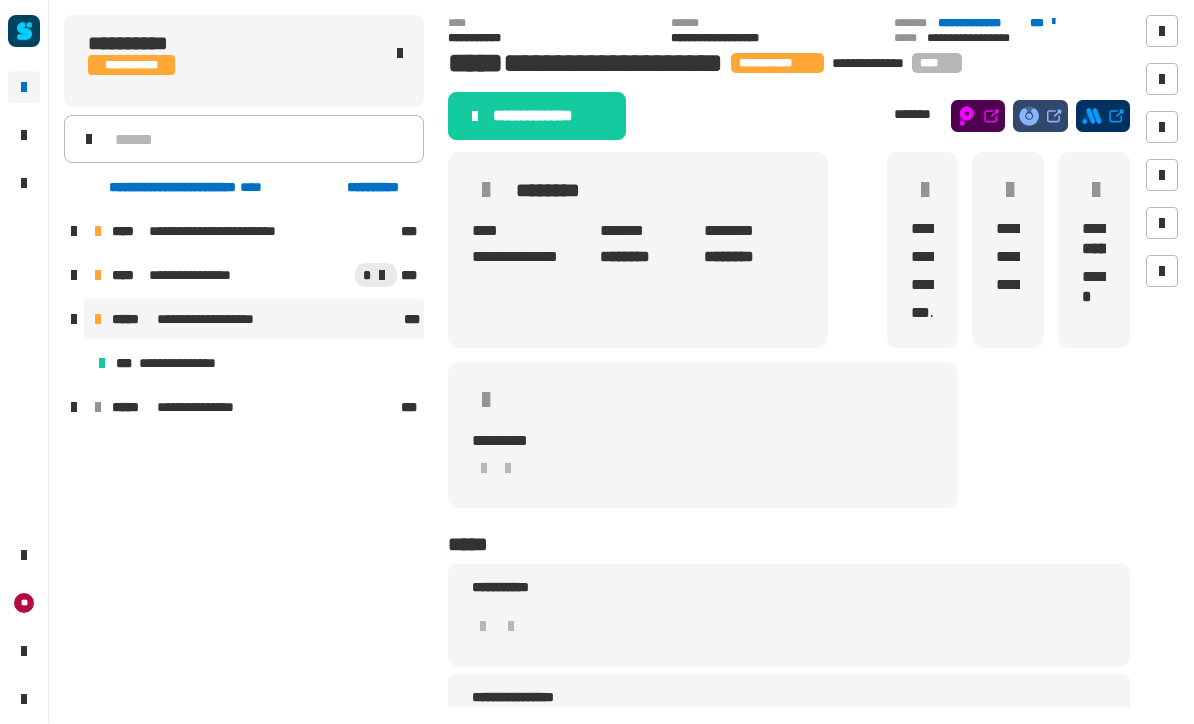 click on "**********" 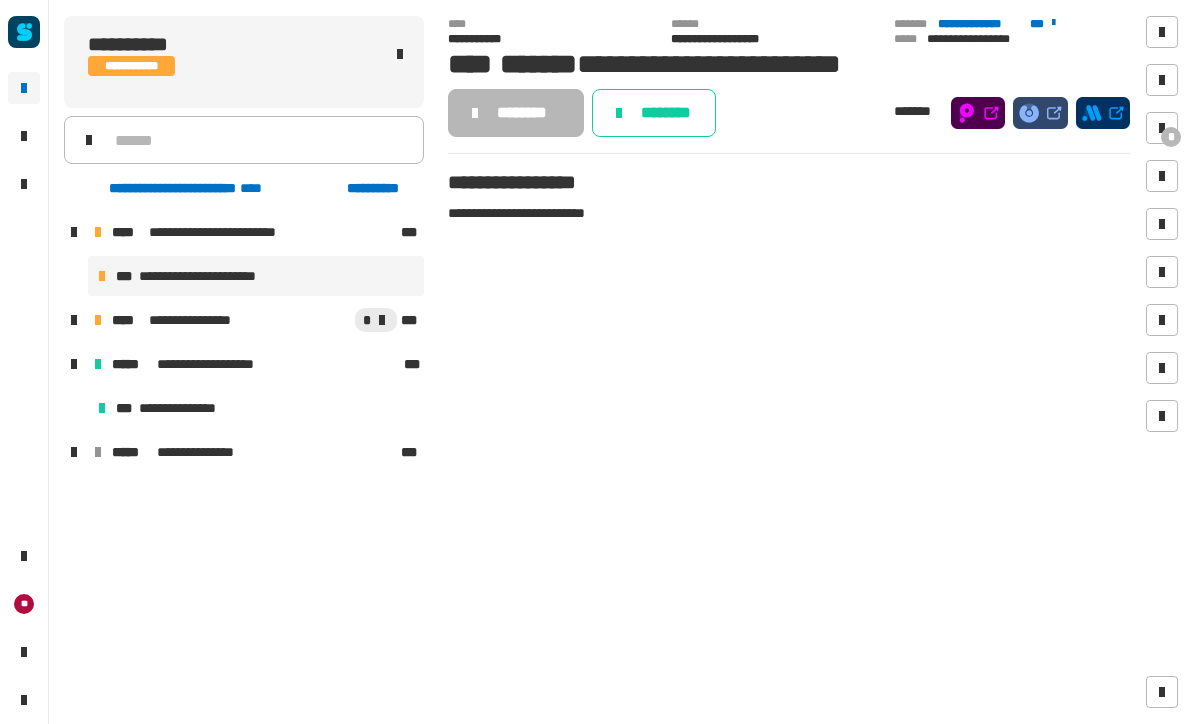 click on "********" 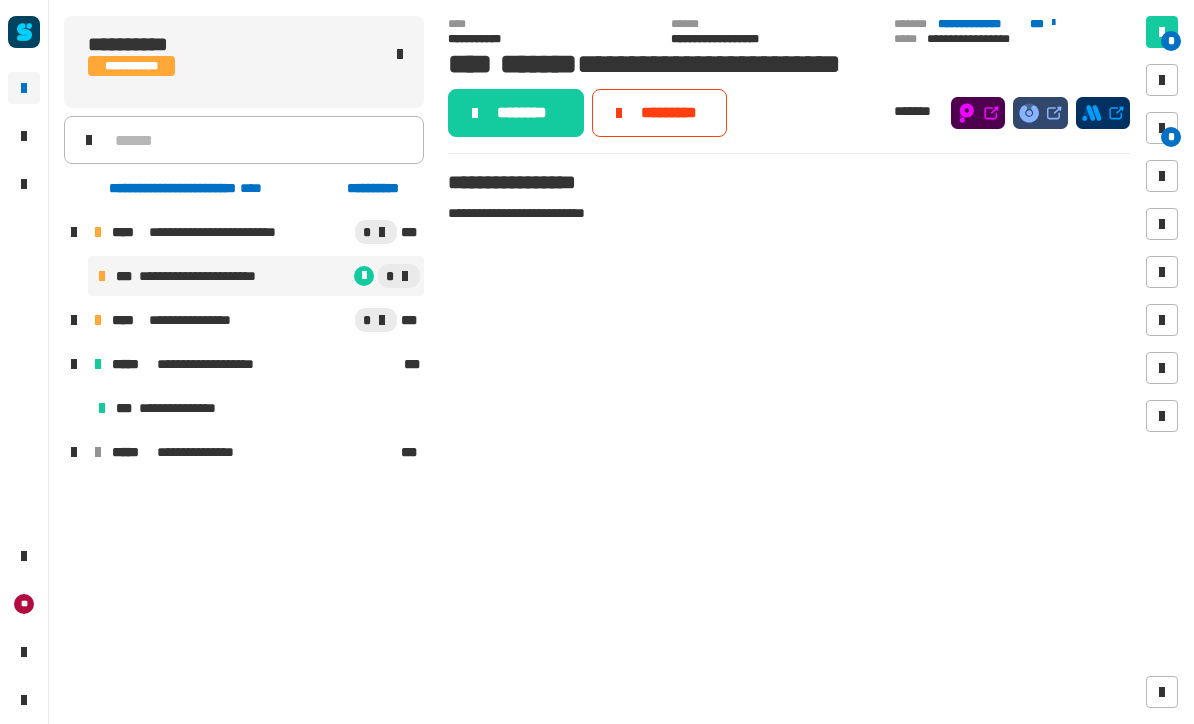 click on "********" 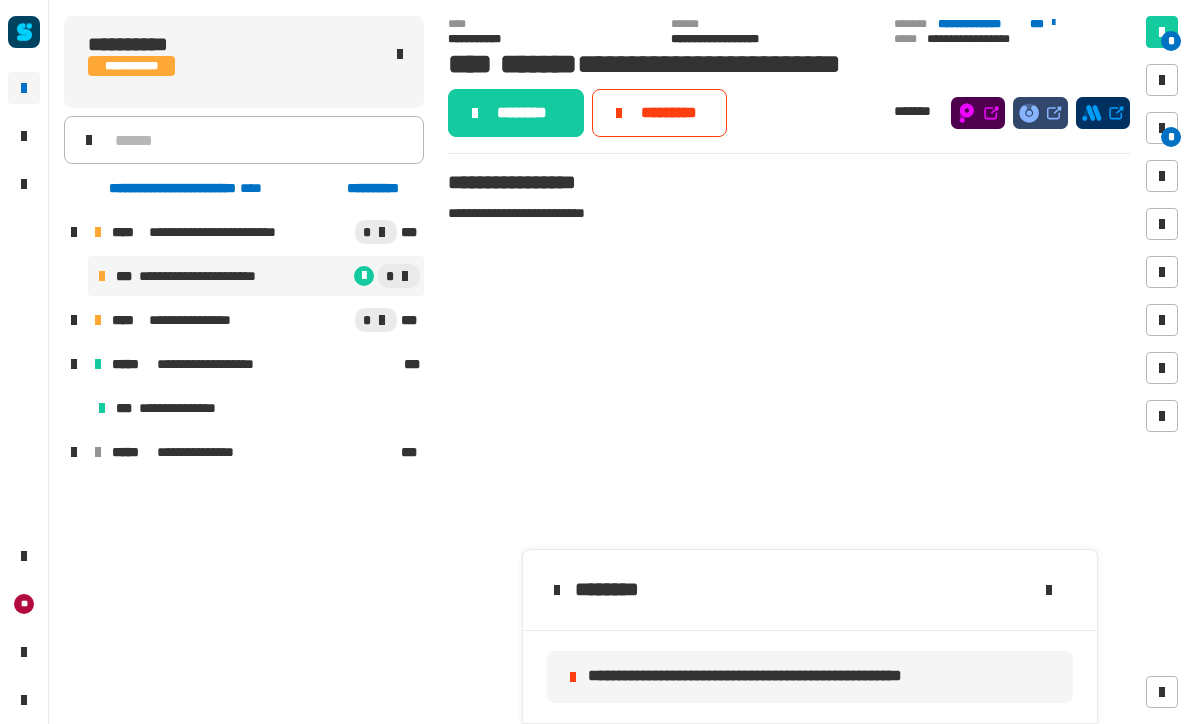 click on "[NUMBER] [STREET] [CITY] [STATE] [ZIP] [COUNTRY] [PHONE] [EMAIL] [WEBSITE] [DATE] [TIME] [NAME] [ADDRESS] [NUMBER] [CREDITCARD] [SSN] [LICENSE] [PASSPORT]" 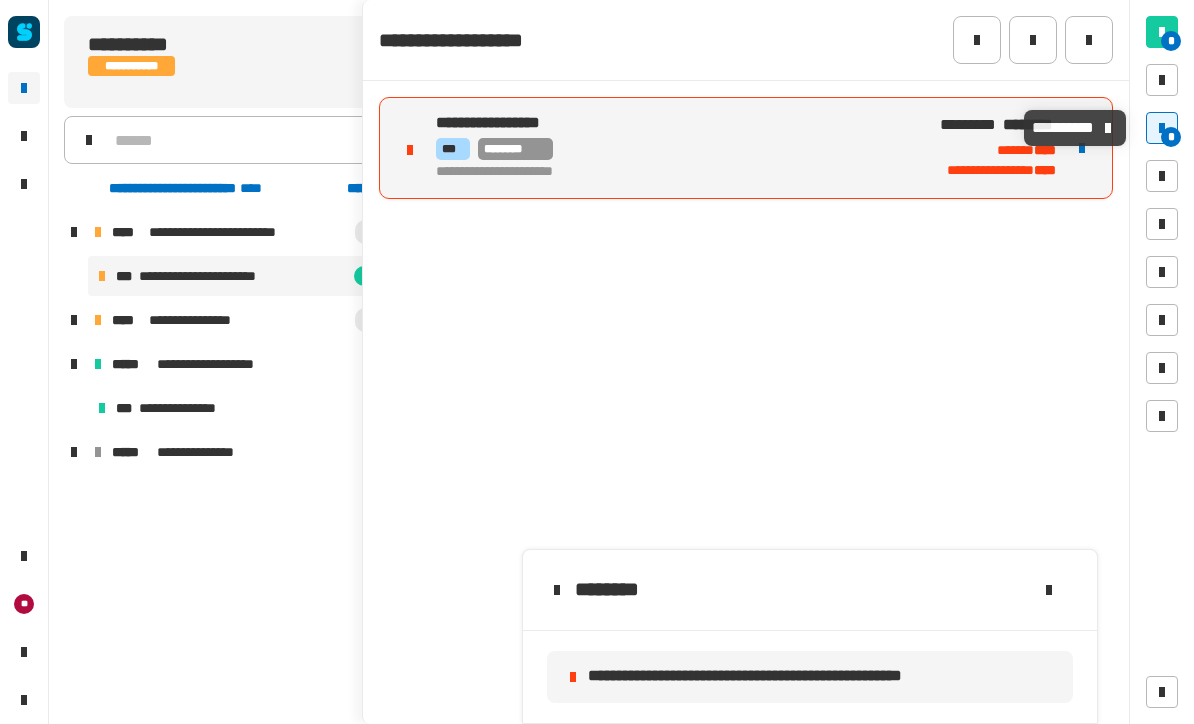 click on "*" at bounding box center [1171, 137] 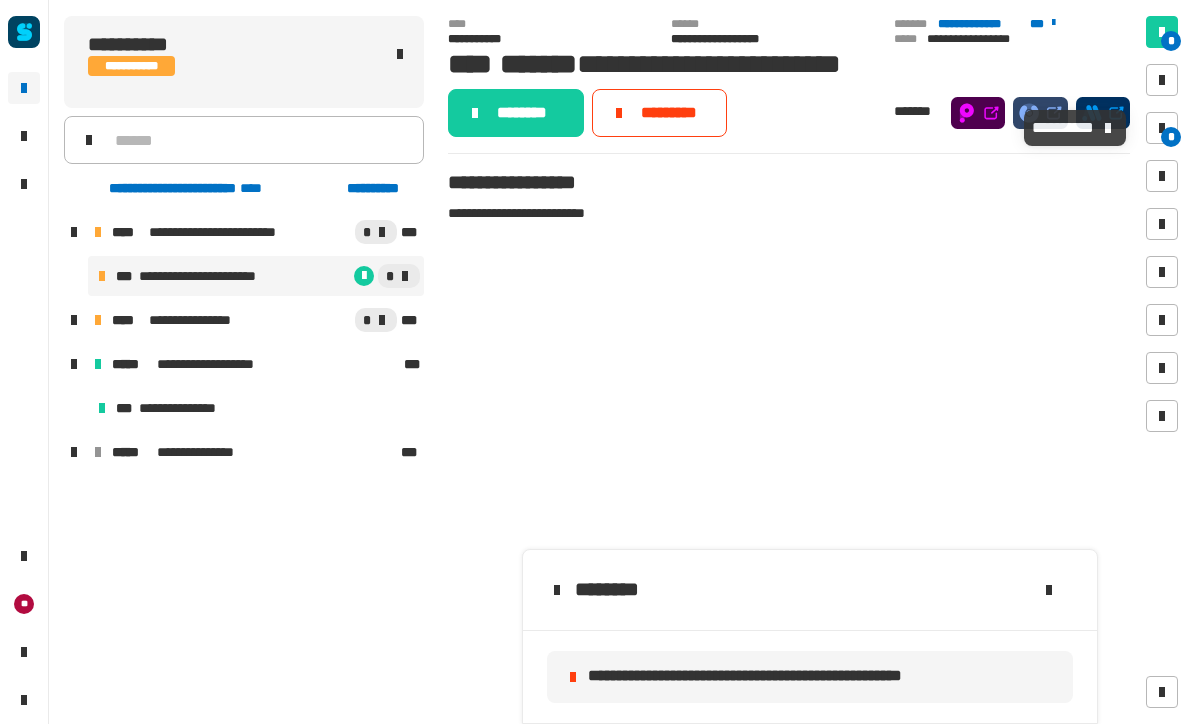 click on "*********" 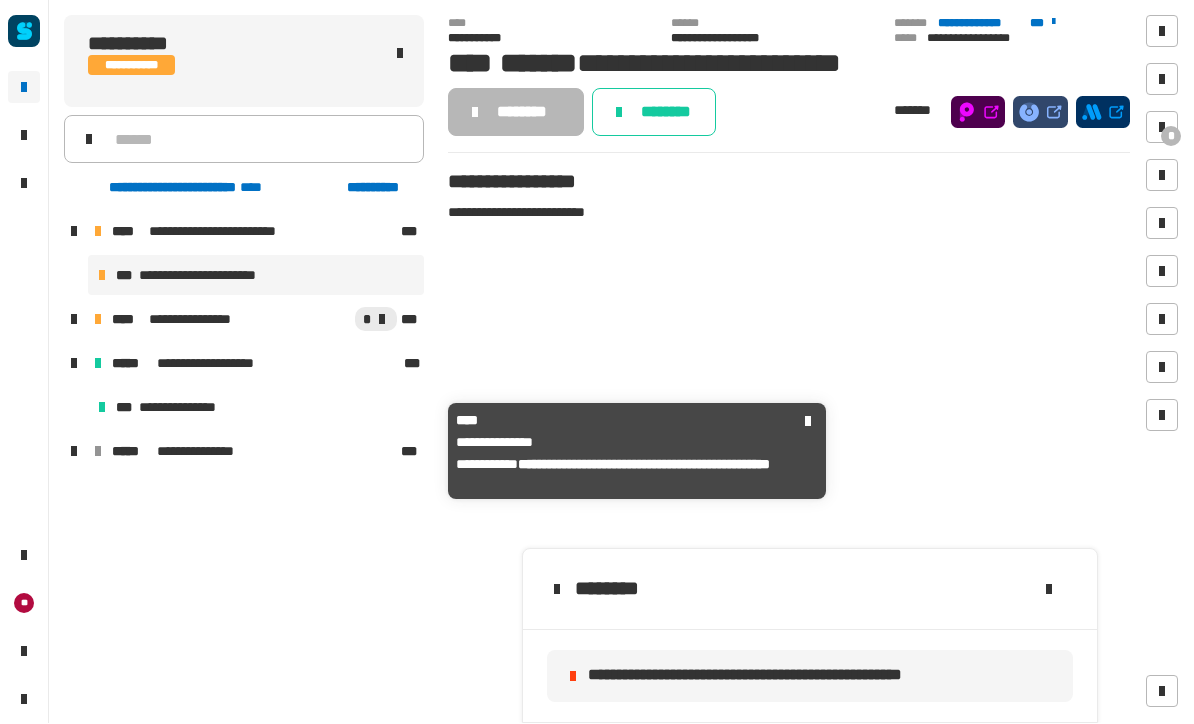 click on "[FIRST] [LAST]" at bounding box center (254, 452) 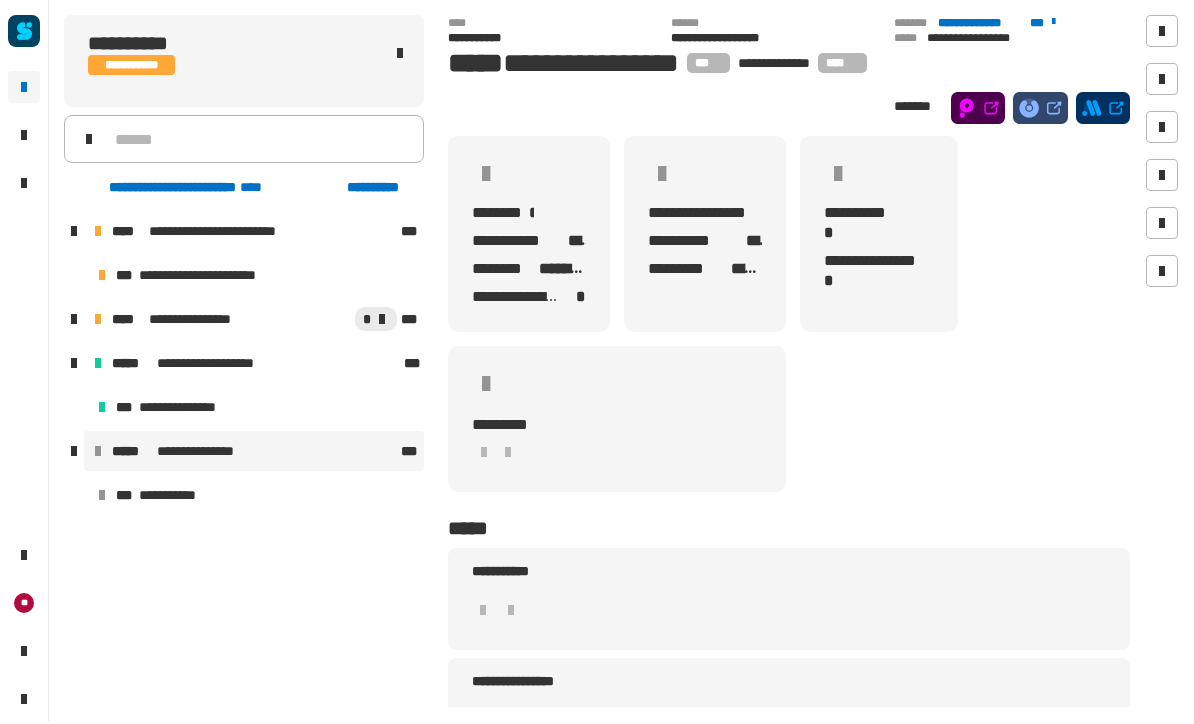 click on "**********" at bounding box center (256, 496) 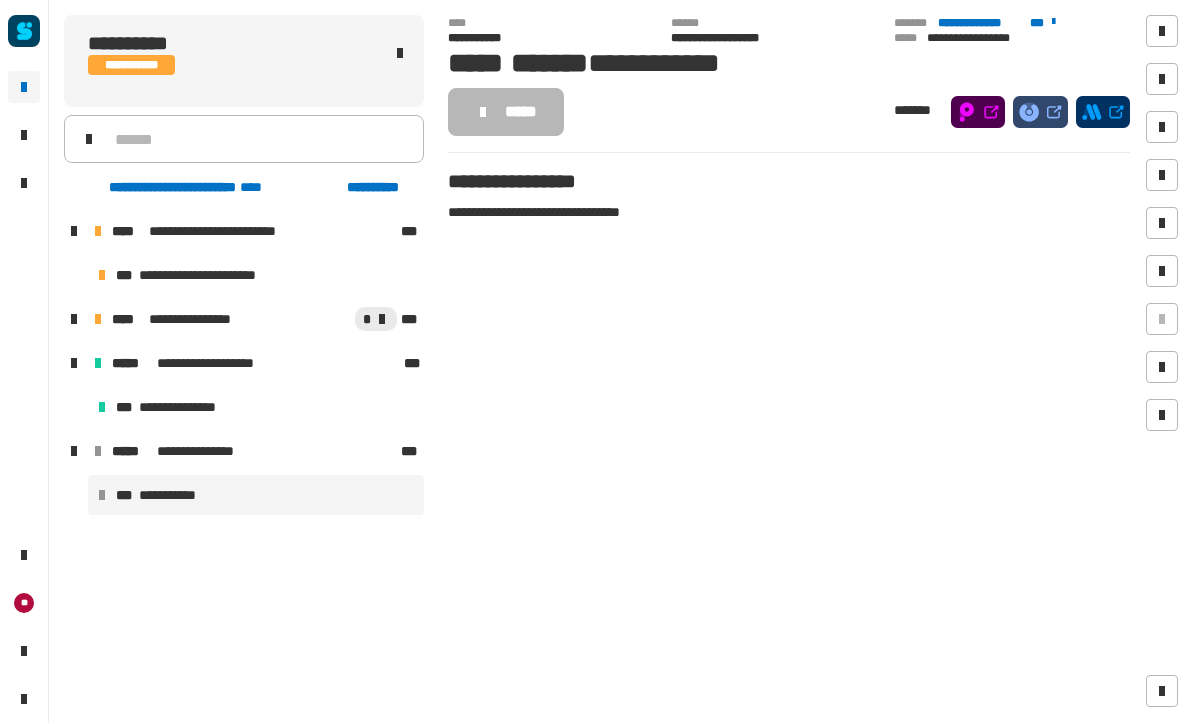 click on "[NUMBER] [STREET] [CITY] [STATE] [ZIP] [COUNTRY] [PHONE] [EMAIL] [WEBSITE] [DATE] [TIME] [NAME] [ADDRESS] [NUMBER] [CREDITCARD] [SSN] [LICENSE] [PASSPORT]" 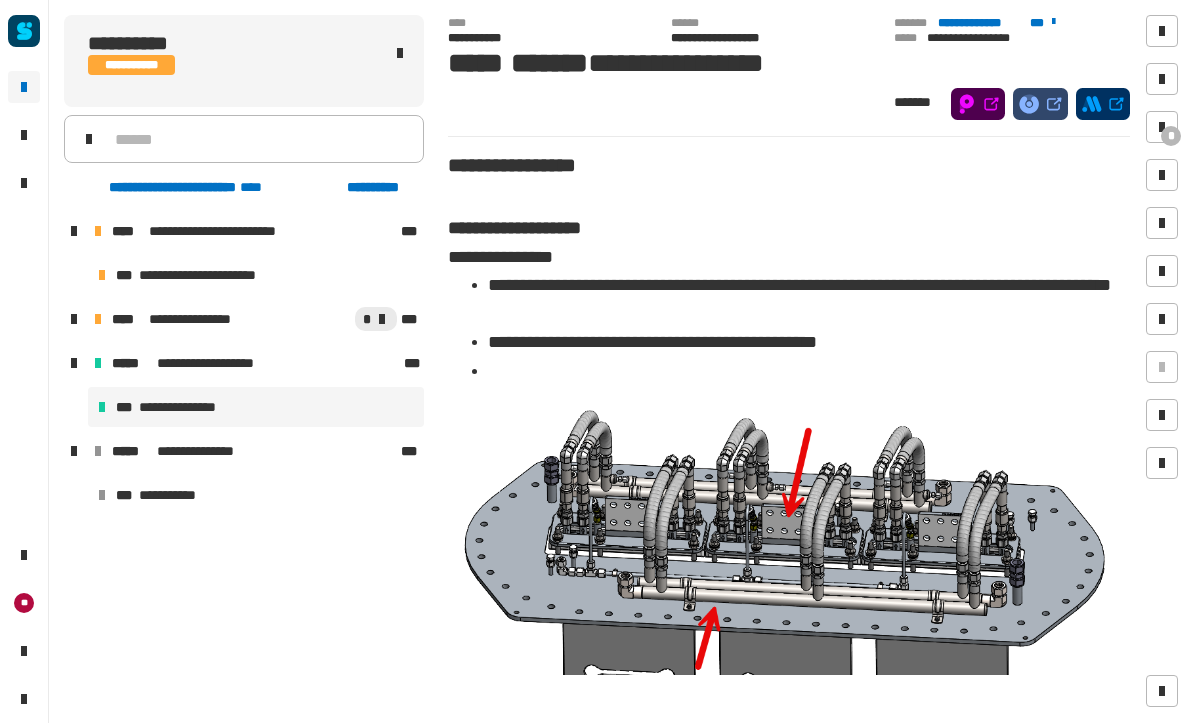 click on "*" at bounding box center (1171, 137) 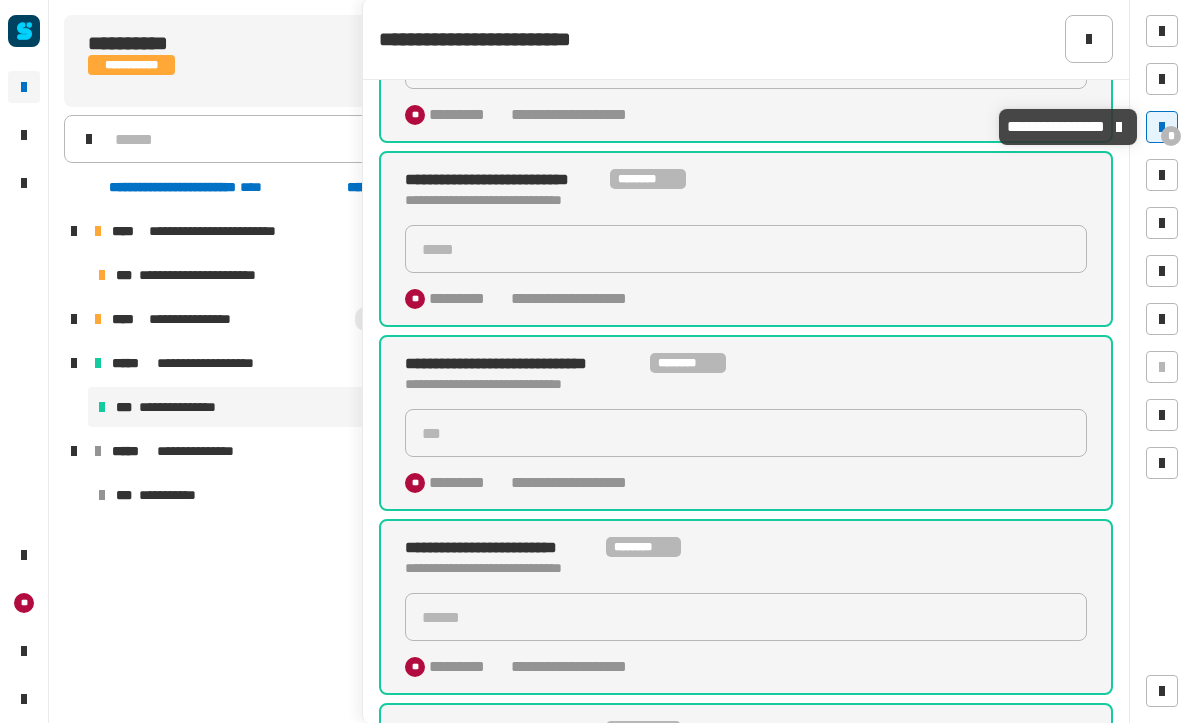 scroll, scrollTop: 158, scrollLeft: 0, axis: vertical 